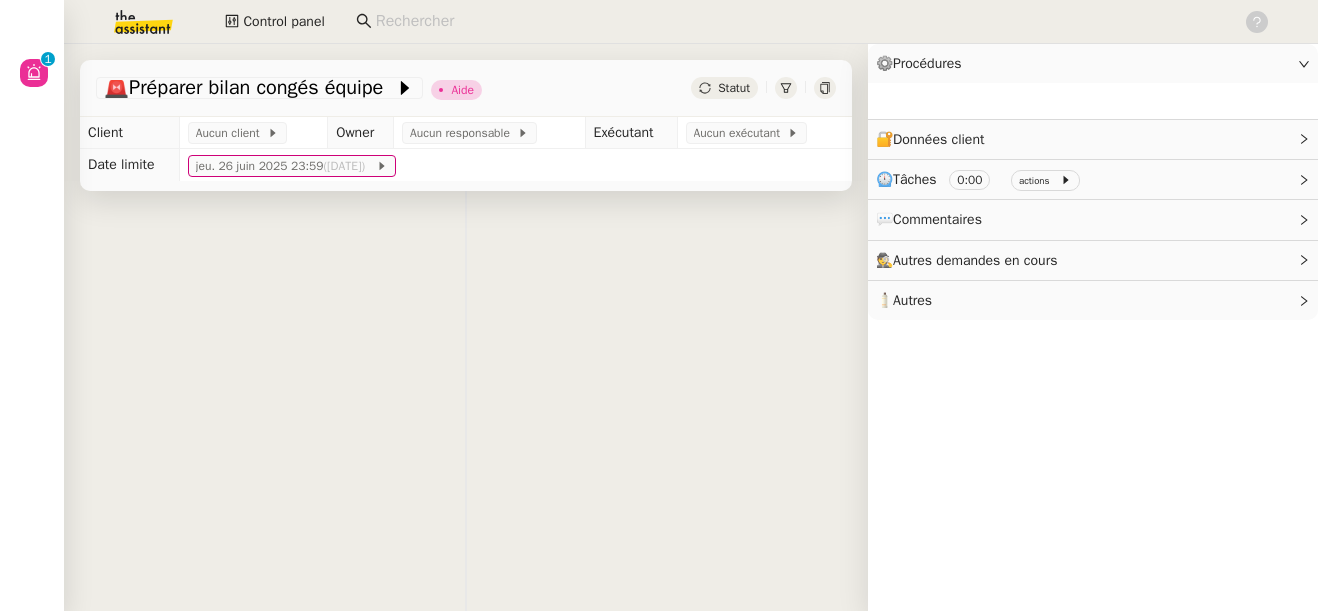 scroll, scrollTop: 0, scrollLeft: 0, axis: both 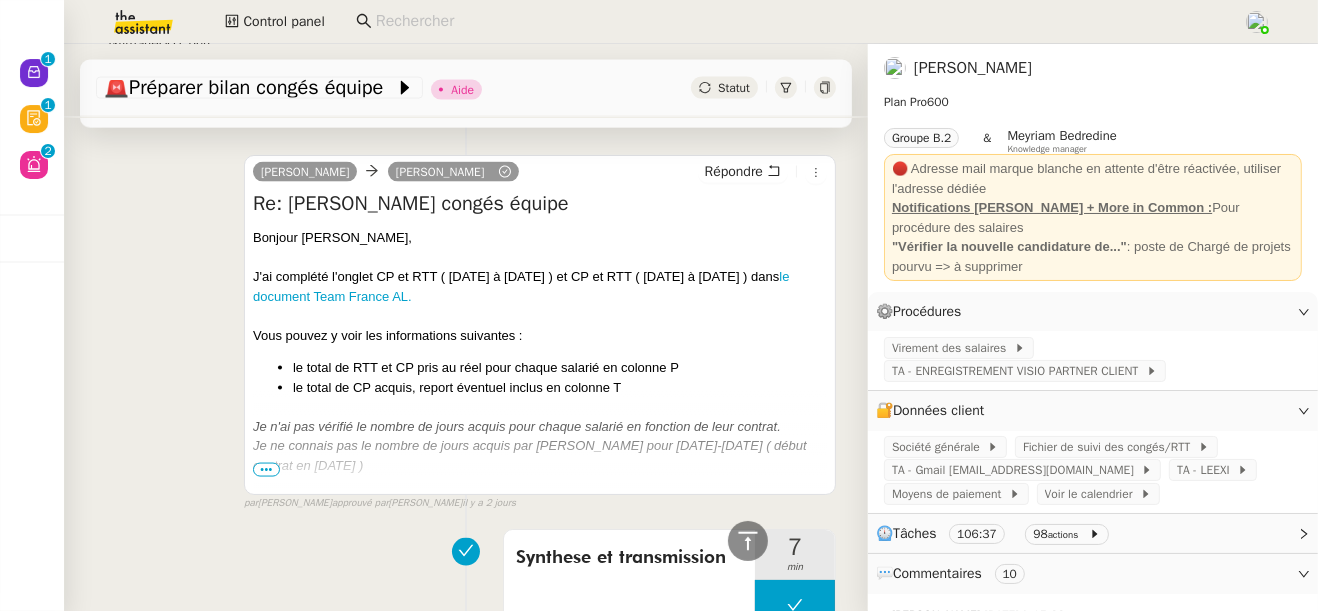 click on "•••" at bounding box center (266, 470) 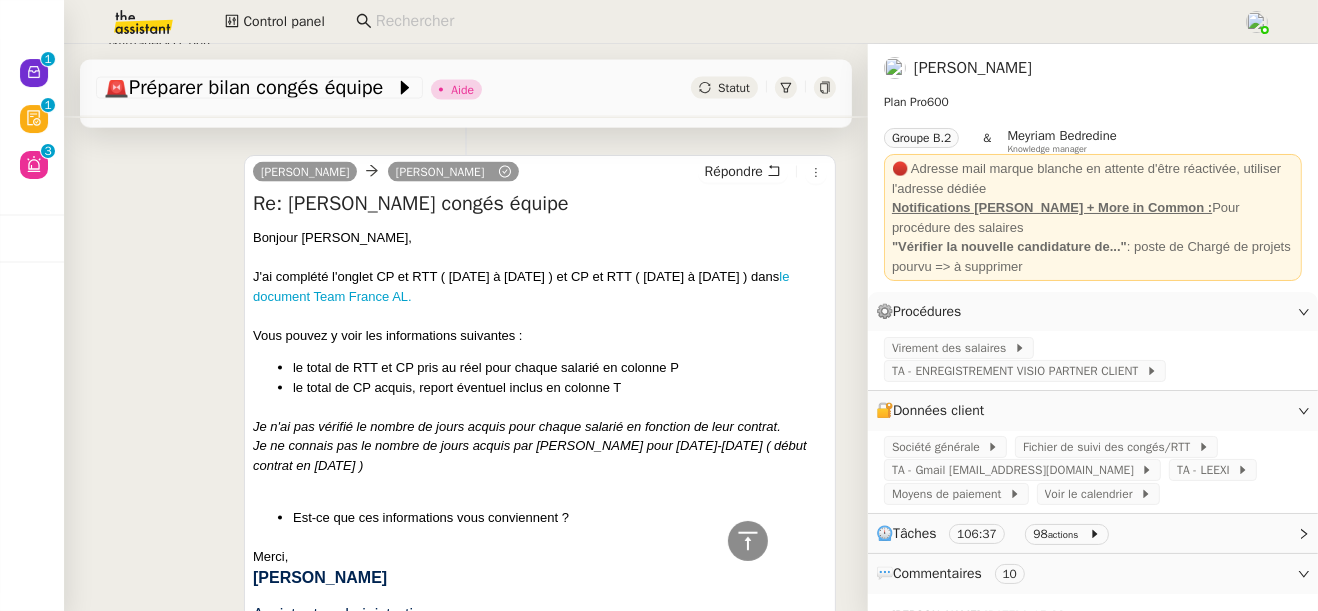 click 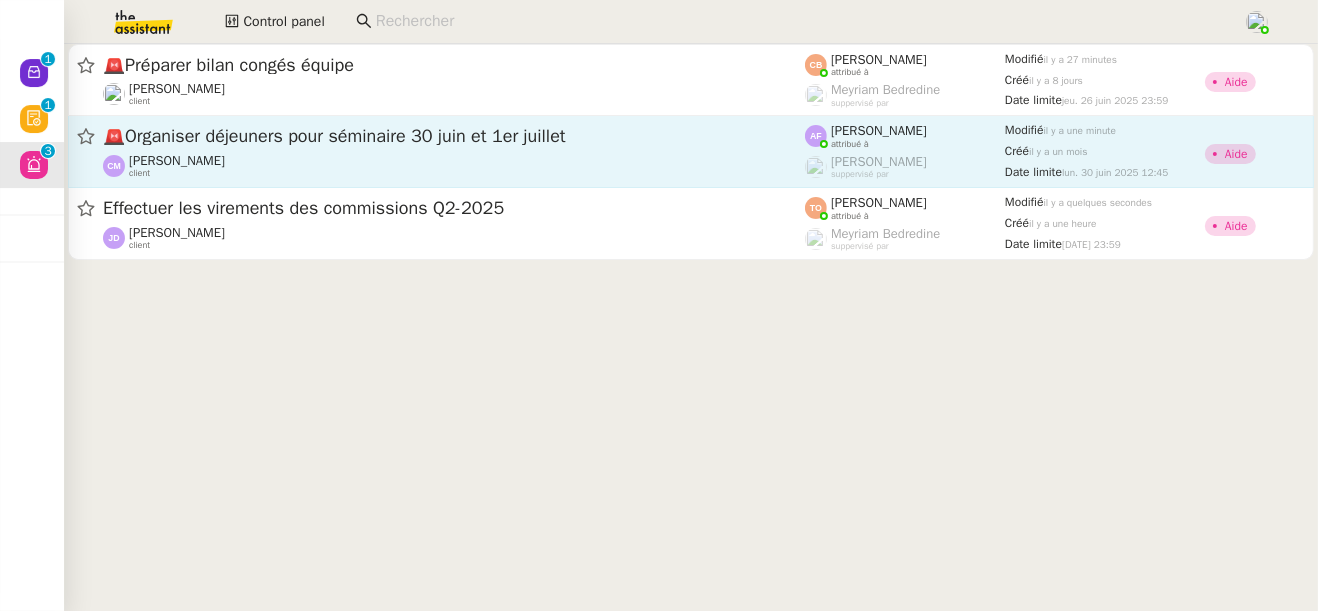 click on "🚨   Organiser déjeuners pour séminaire 30 juin et 1er juillet" 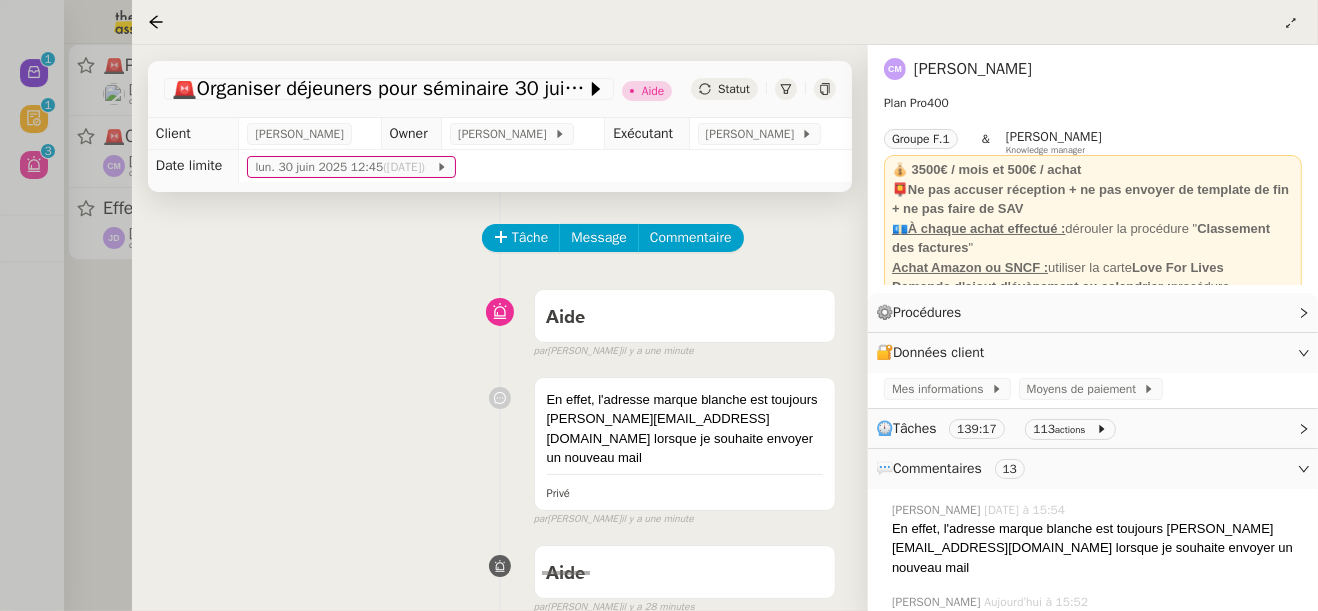 click at bounding box center (659, 305) 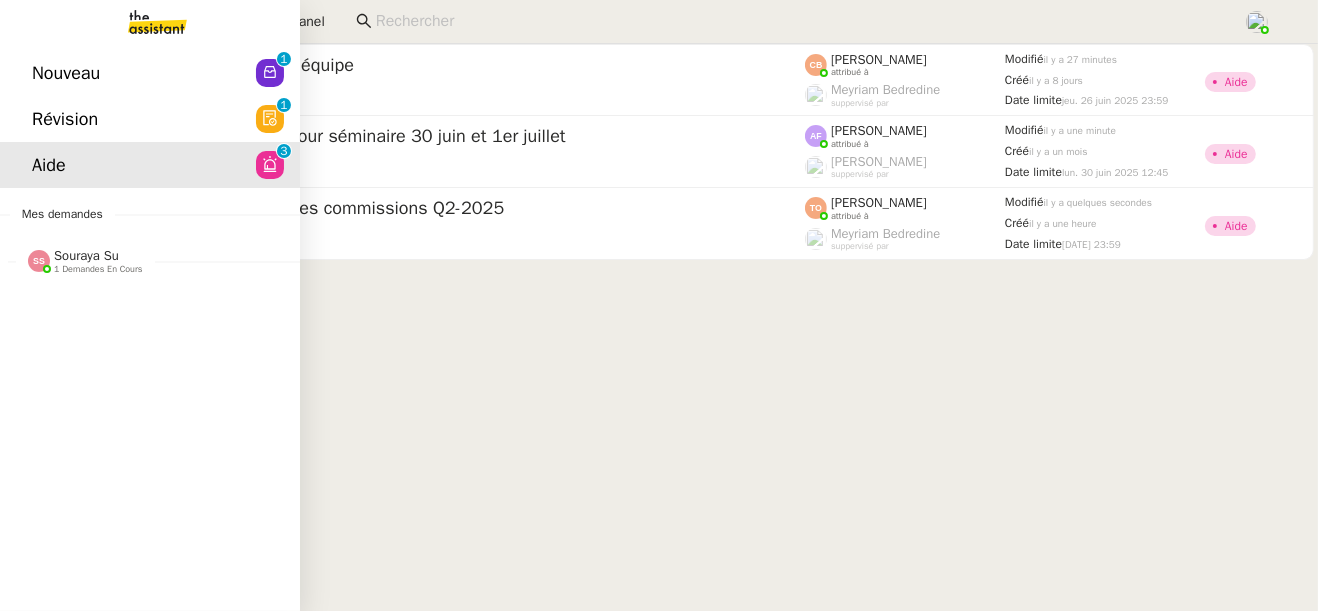 click on "Souraya Su    1 demandes en cours" 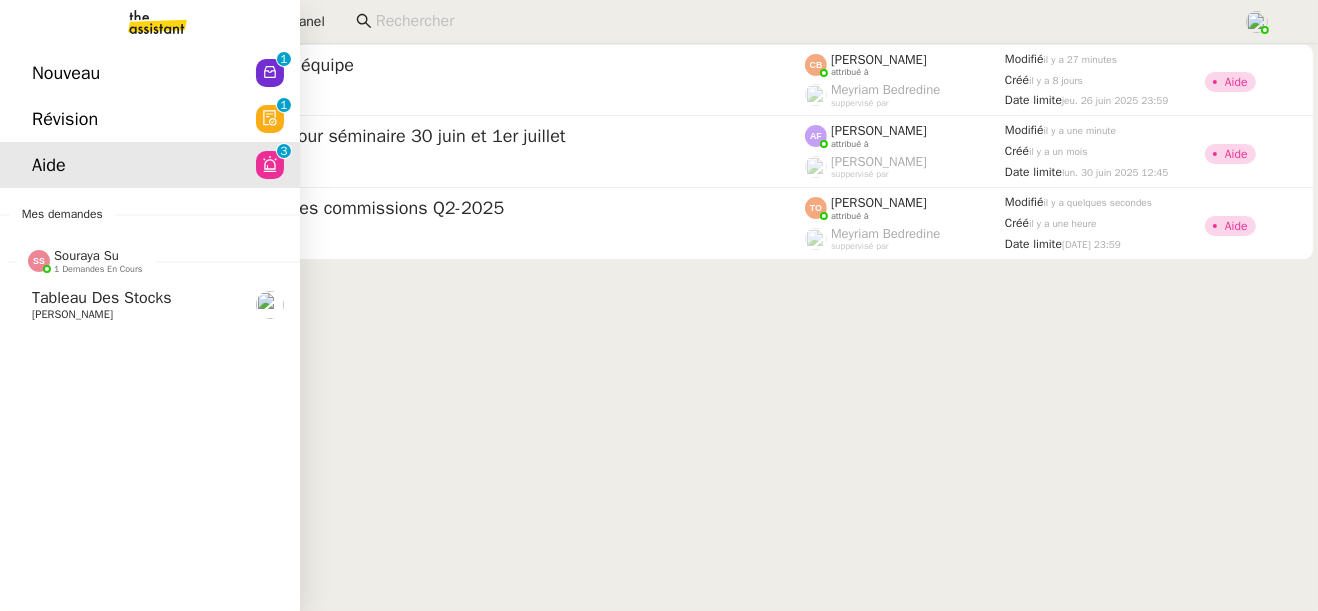 click on "[PERSON_NAME]" 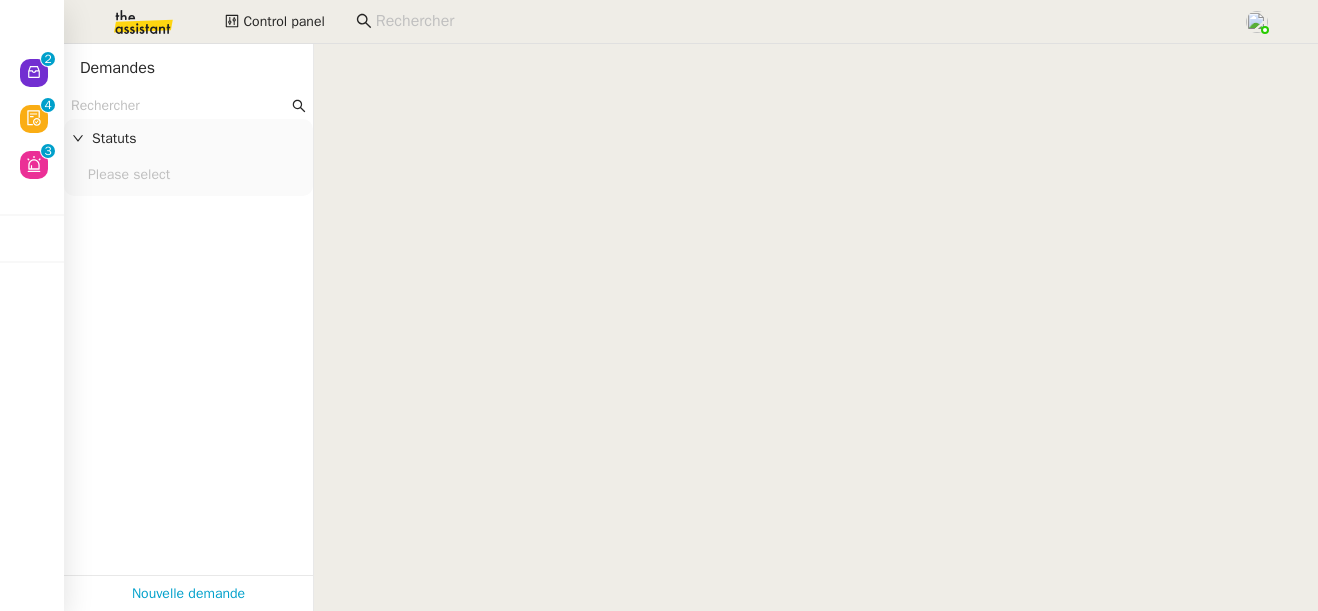 scroll, scrollTop: 0, scrollLeft: 0, axis: both 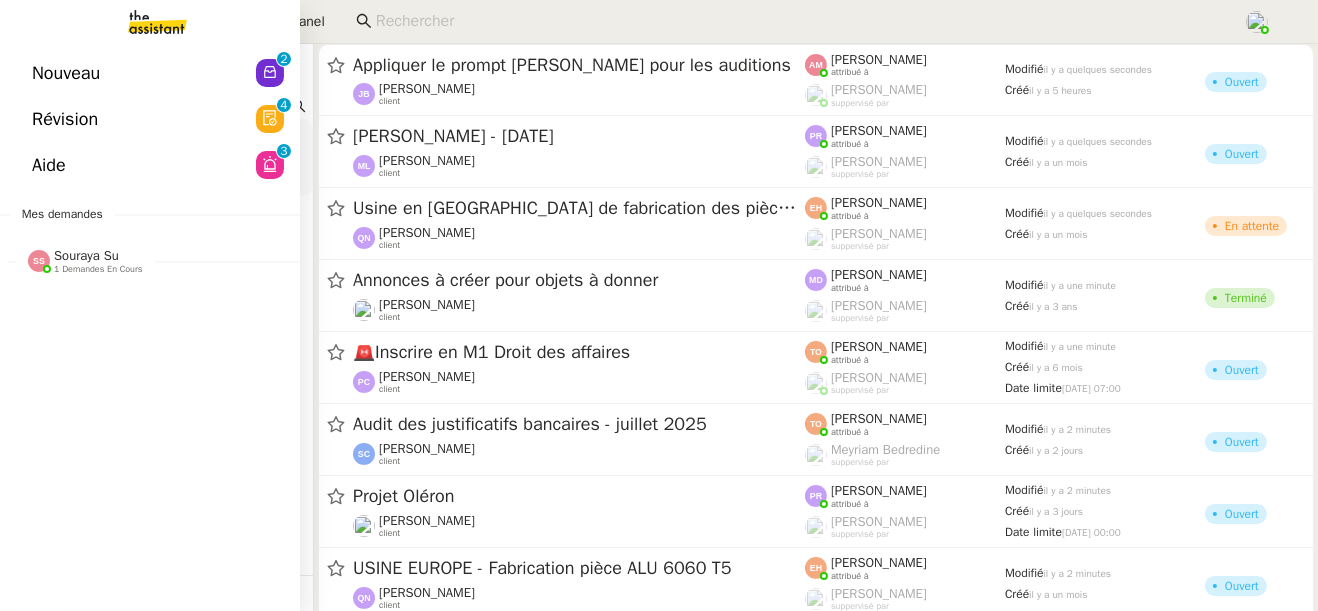 click on "Souraya Su    1 demandes en cours" 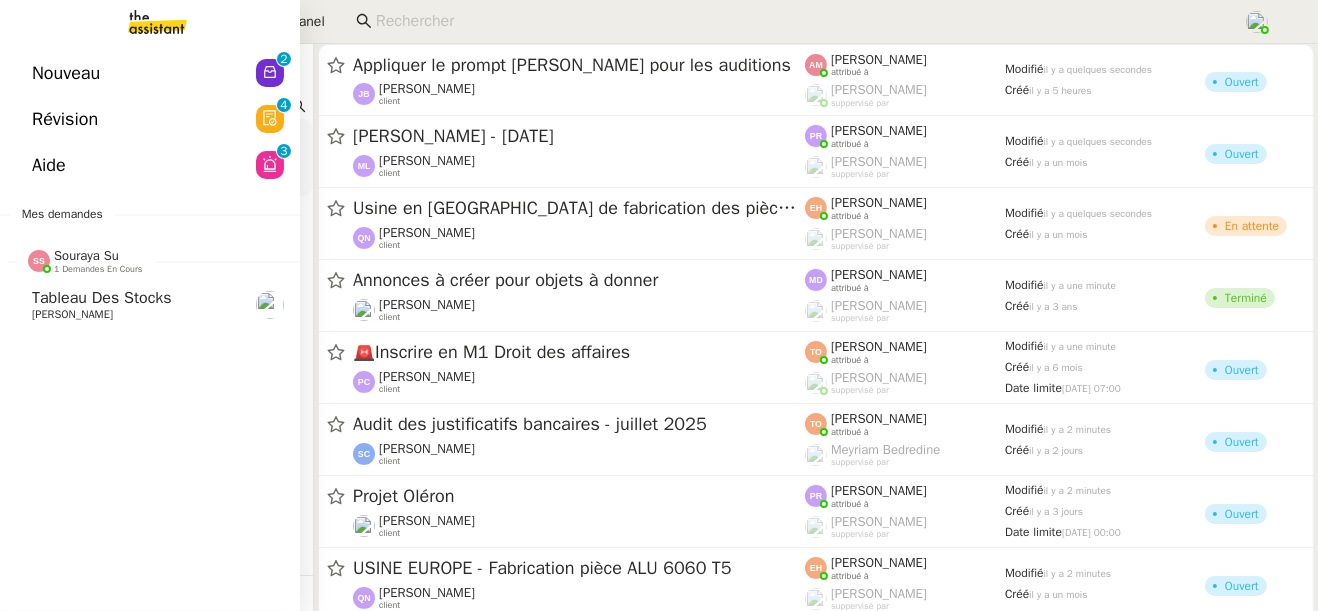 click on "Tableau des stocks" 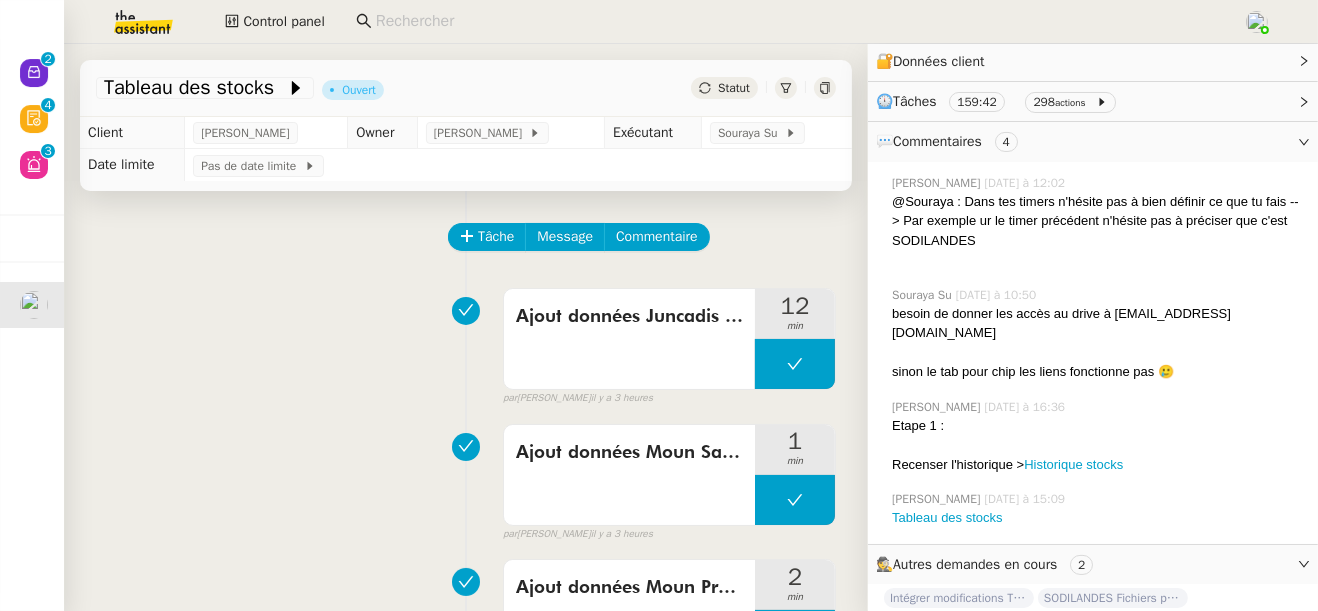 scroll, scrollTop: 285, scrollLeft: 0, axis: vertical 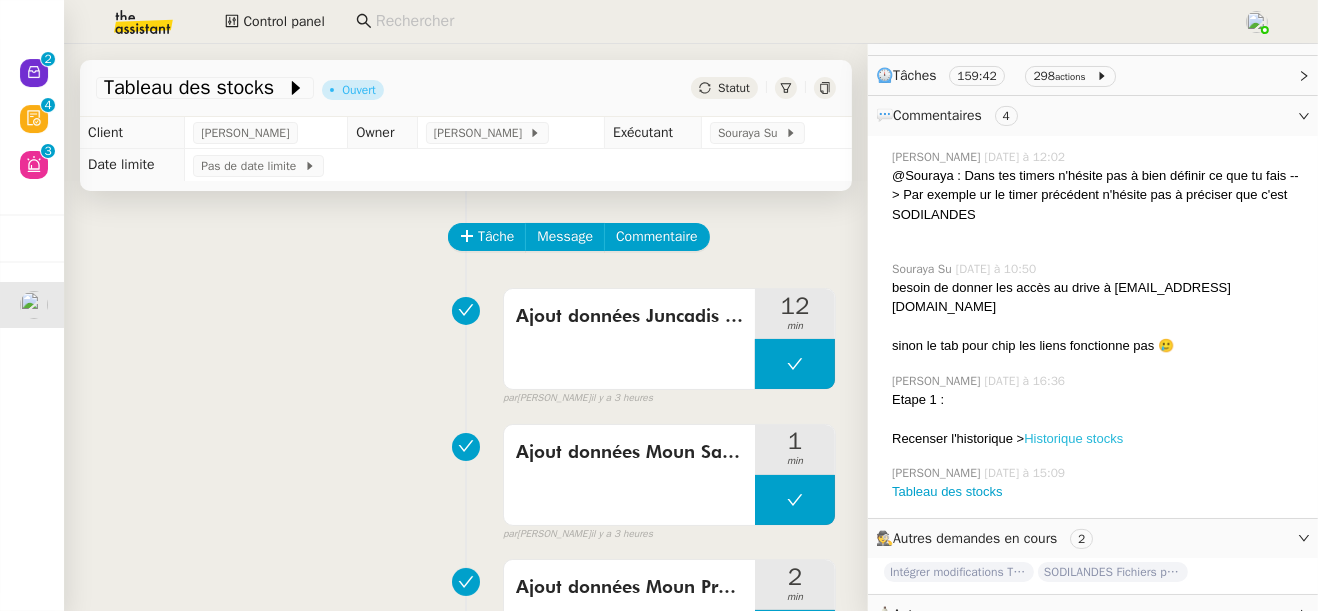 click on "Historique stocks" 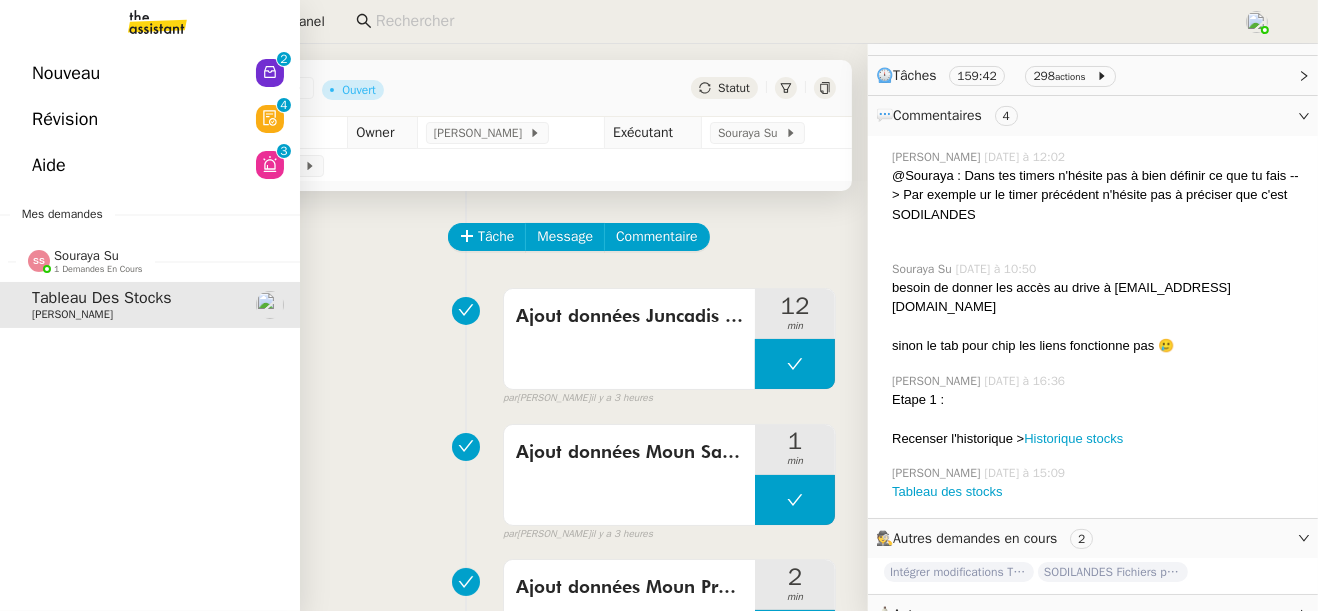 click on "Aide  0   1   2   3   4   5   6   7   8   9" 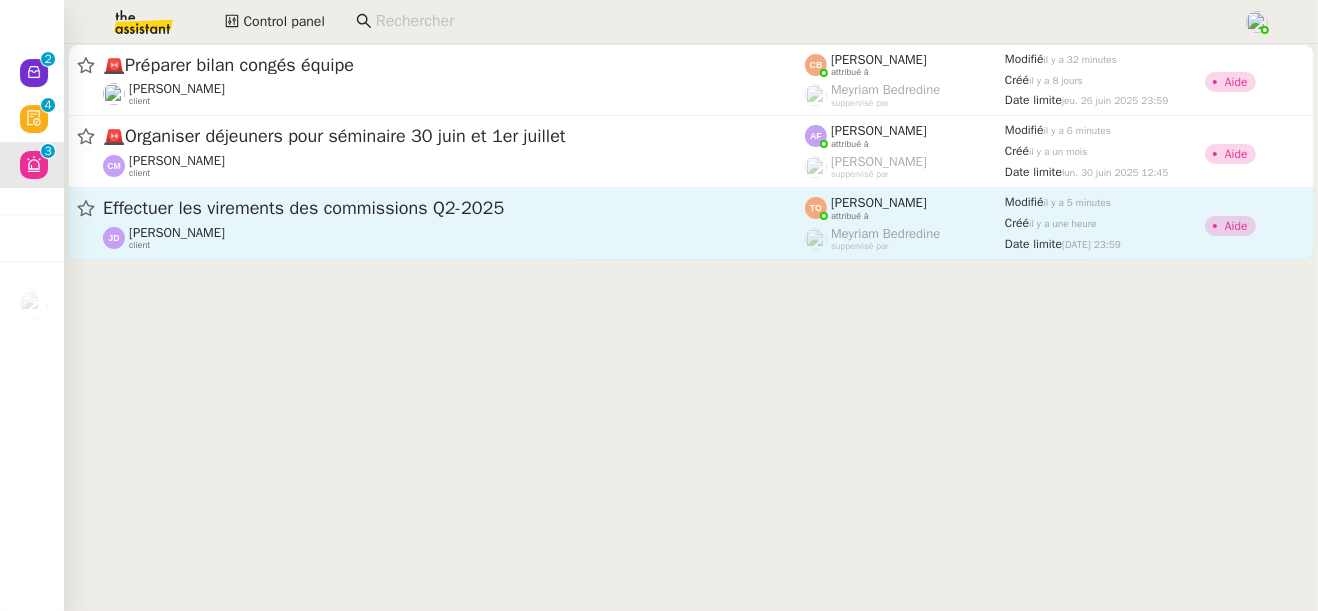 click on "Effectuer les virements des commissions Q2-2025  [PERSON_NAME]    client    [PERSON_NAME]    attribué à    [PERSON_NAME]    suppervisé par    Modifié   il y a 5 minutes  Créé   il y a une heure  Date limite  [DATE] 23:59   Aide" 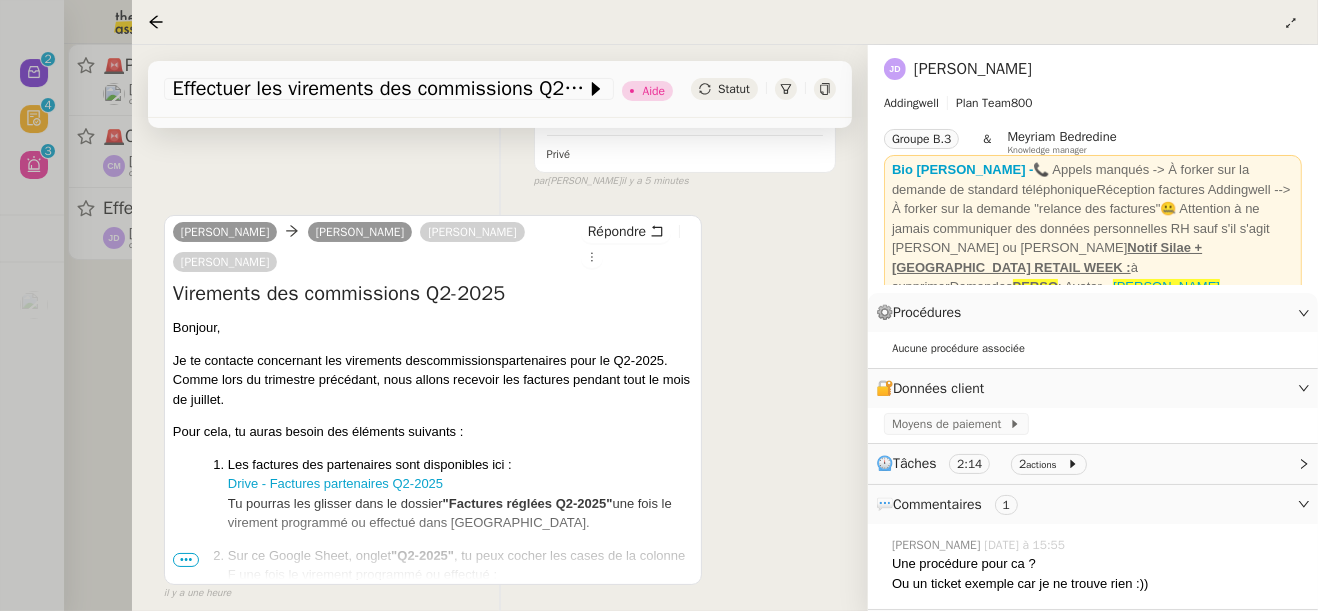 scroll, scrollTop: 518, scrollLeft: 0, axis: vertical 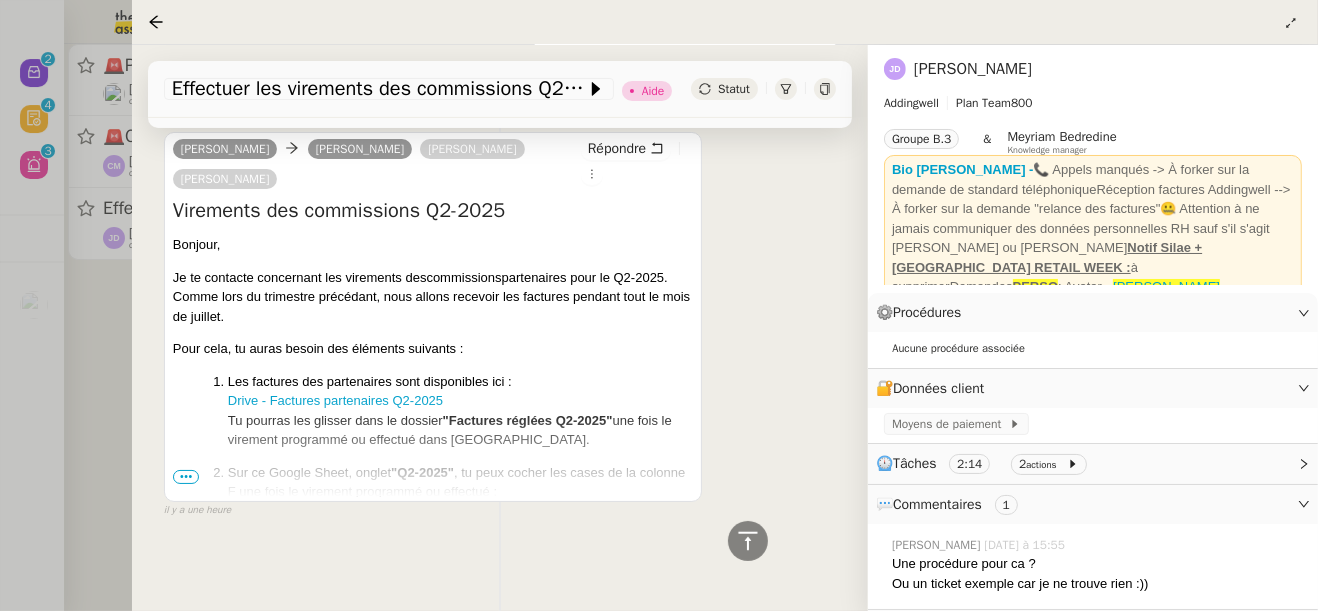 click at bounding box center [659, 305] 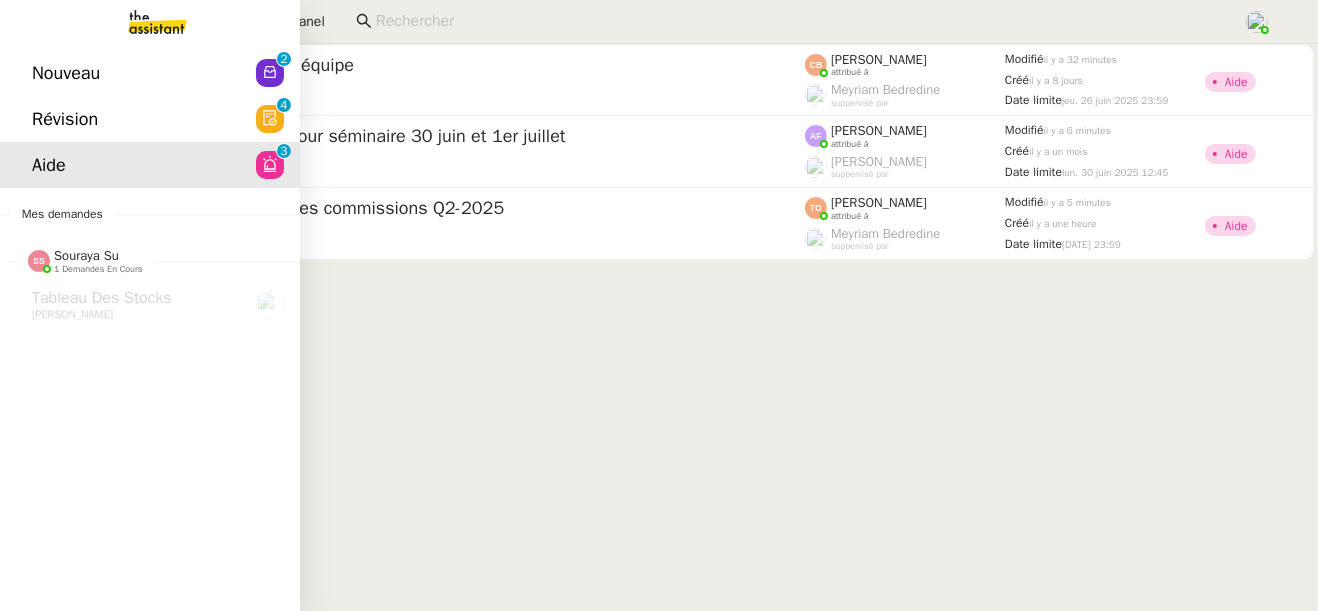 click on "Révision  0   1   2   3   4   5   6   7   8   9" 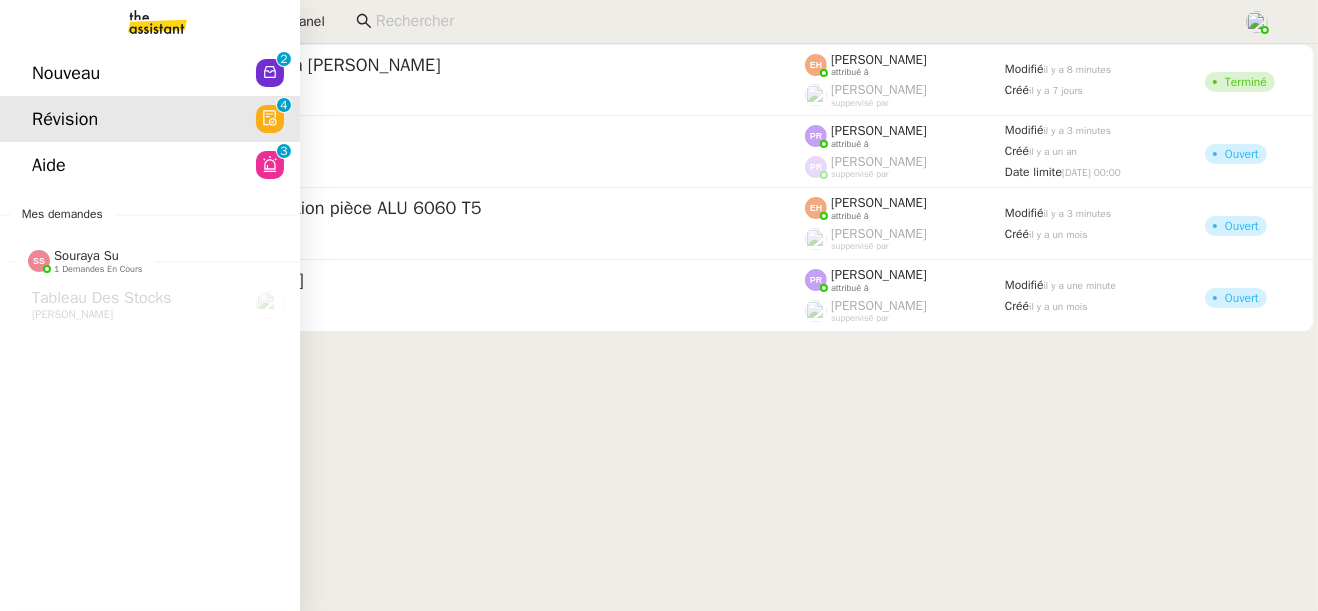 click on "Nouveau" 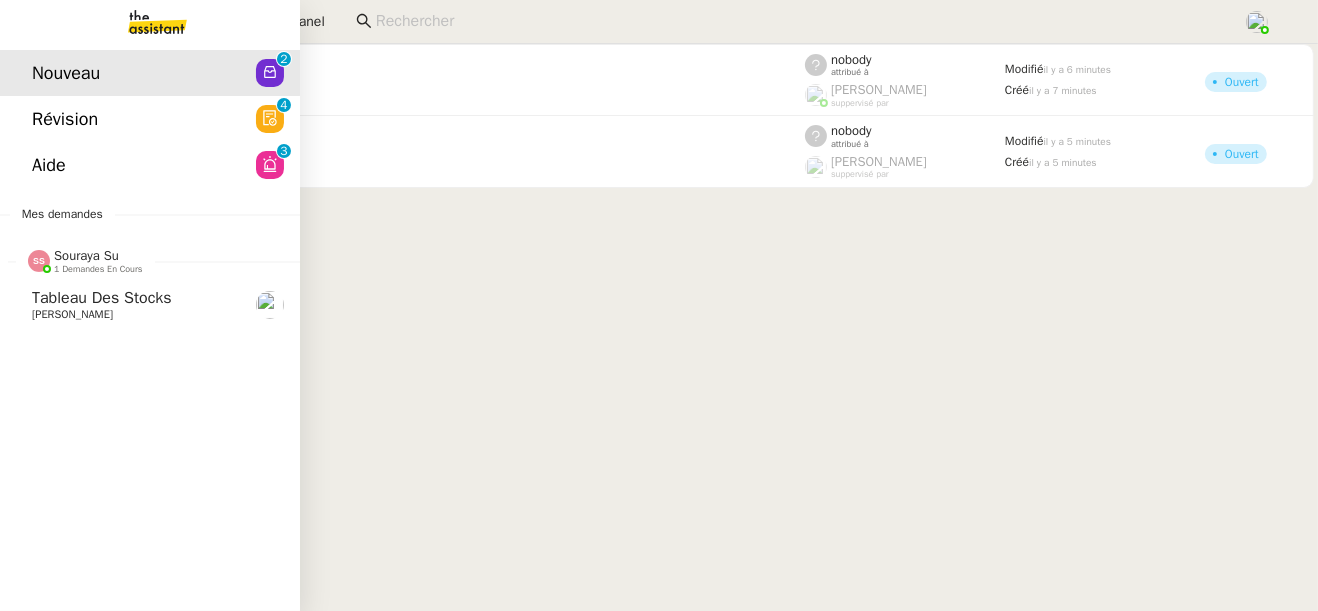 click on "Tableau des stocks" 